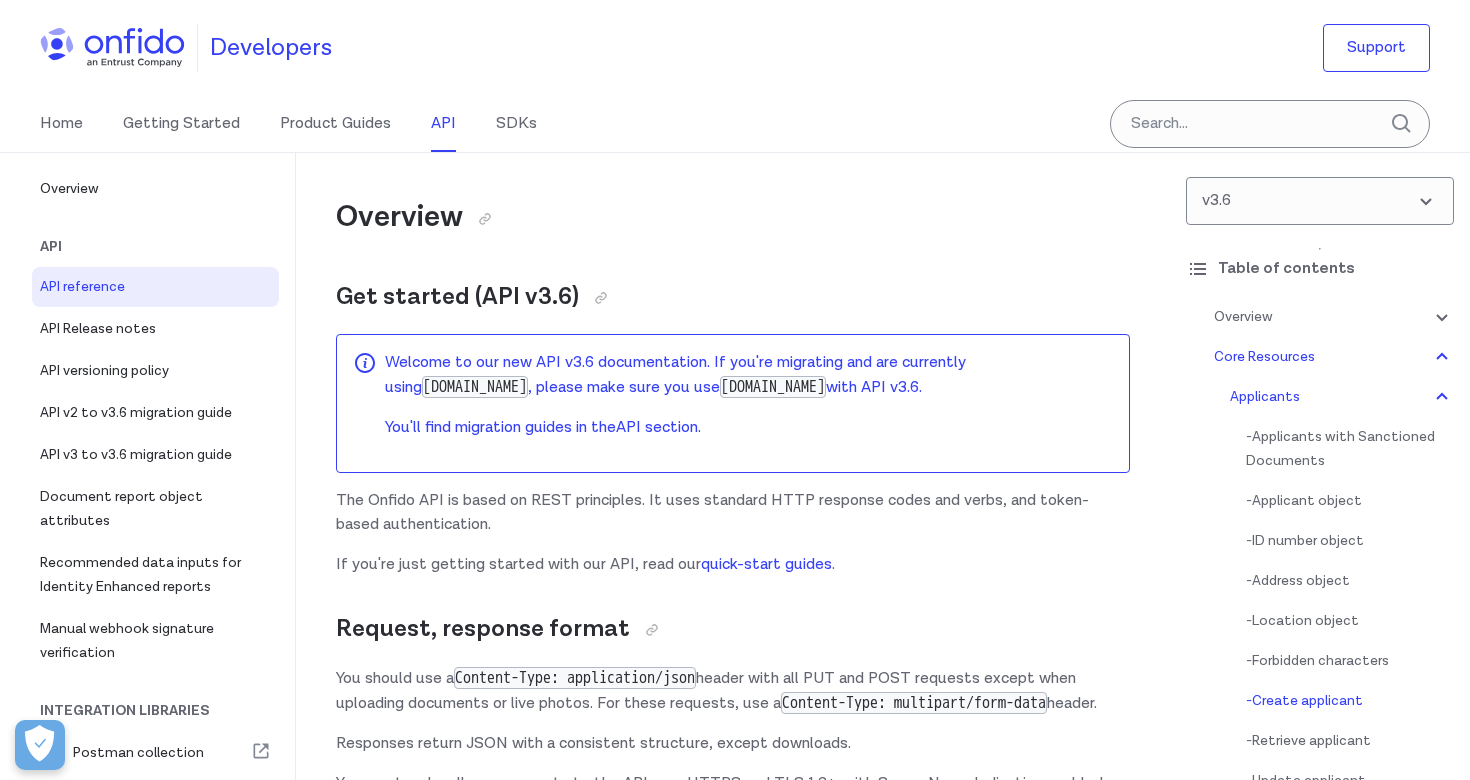 scroll, scrollTop: 25485, scrollLeft: 0, axis: vertical 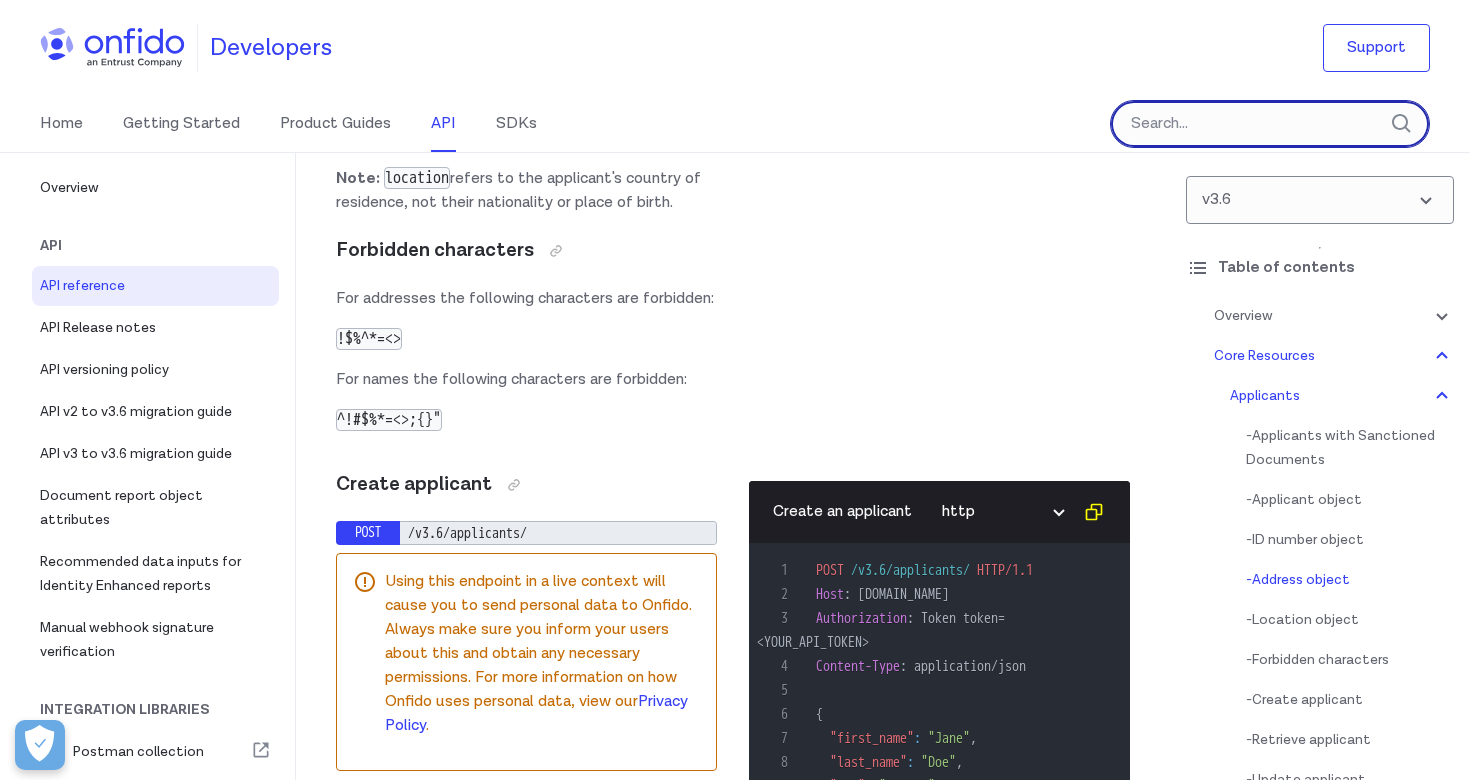 click at bounding box center (1270, 124) 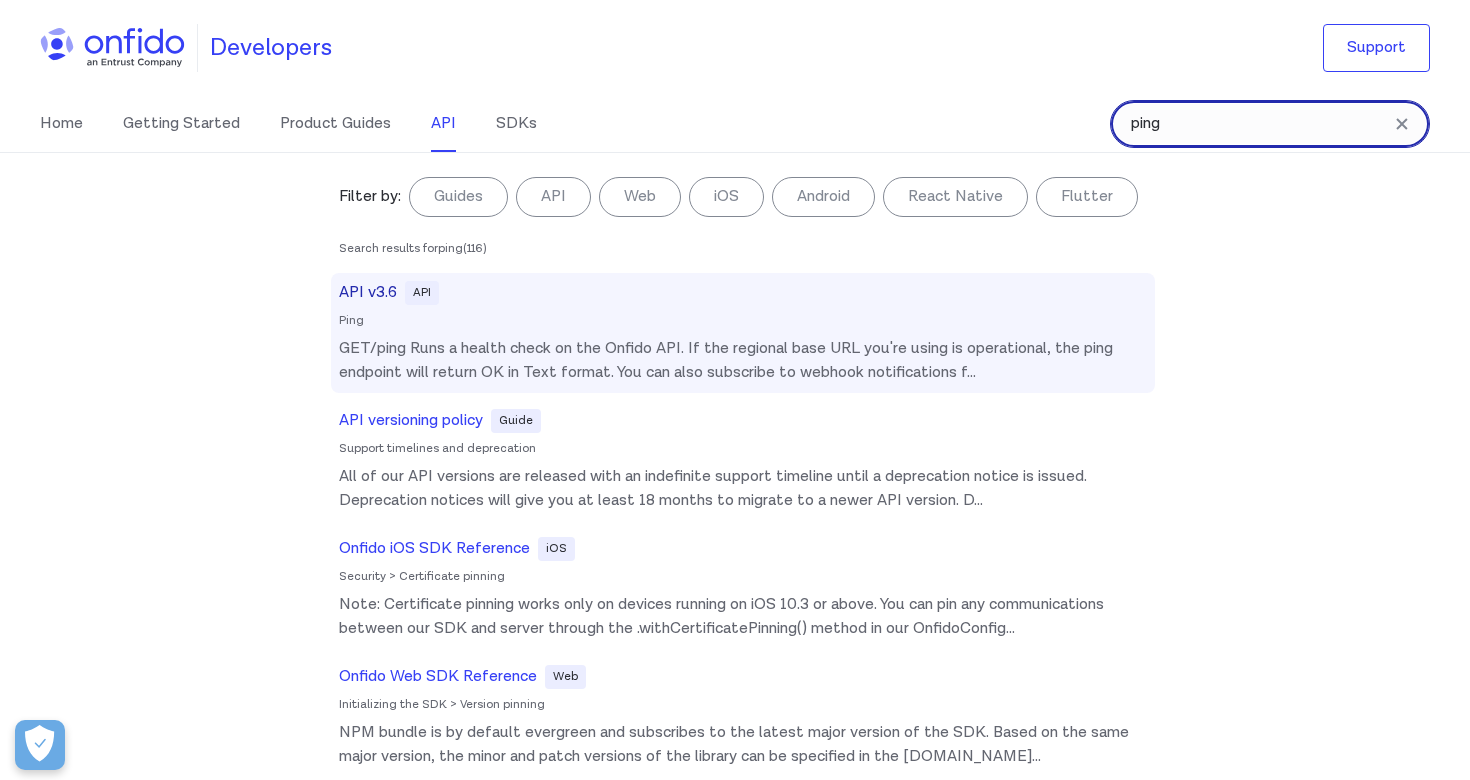 type on "ping" 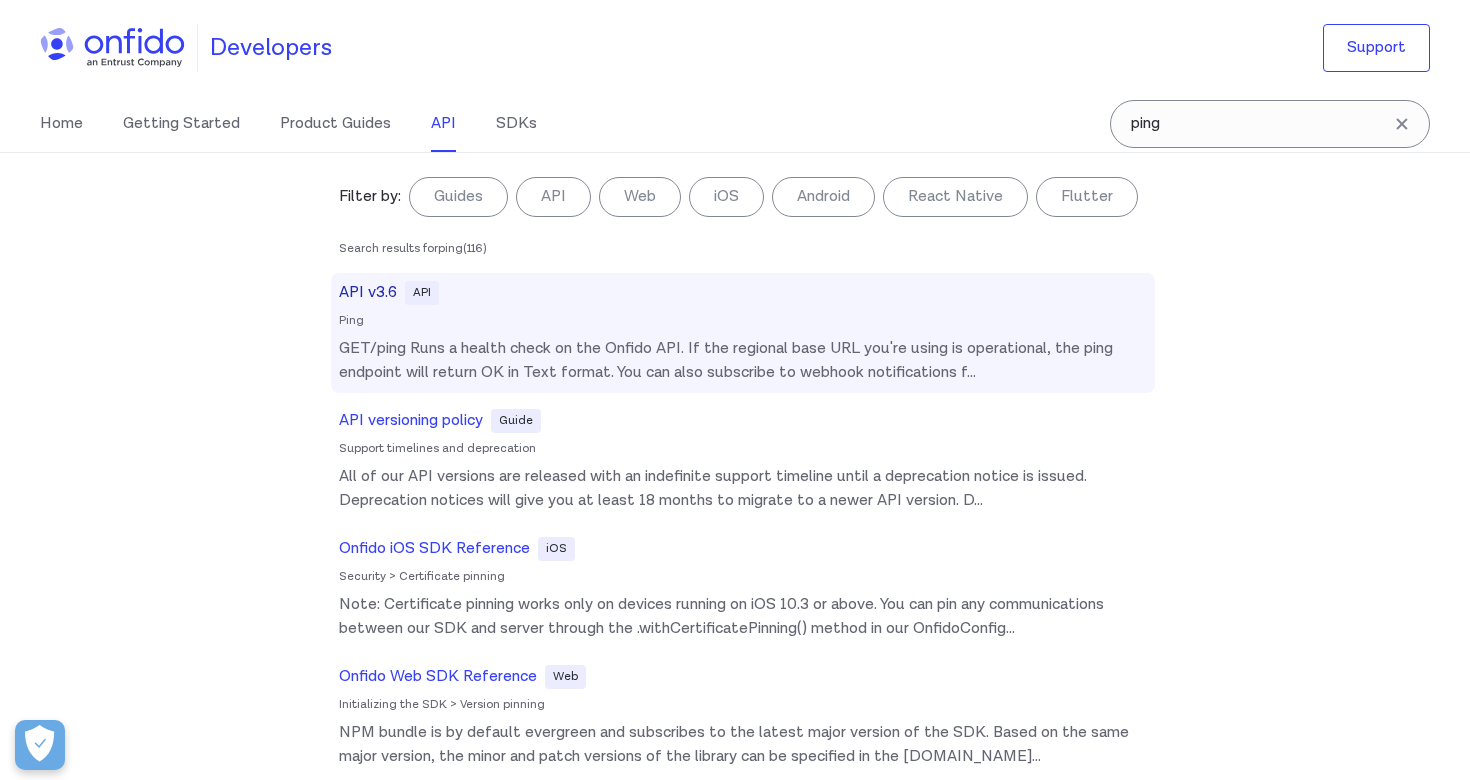 click on "API v3.6 API" at bounding box center [743, 293] 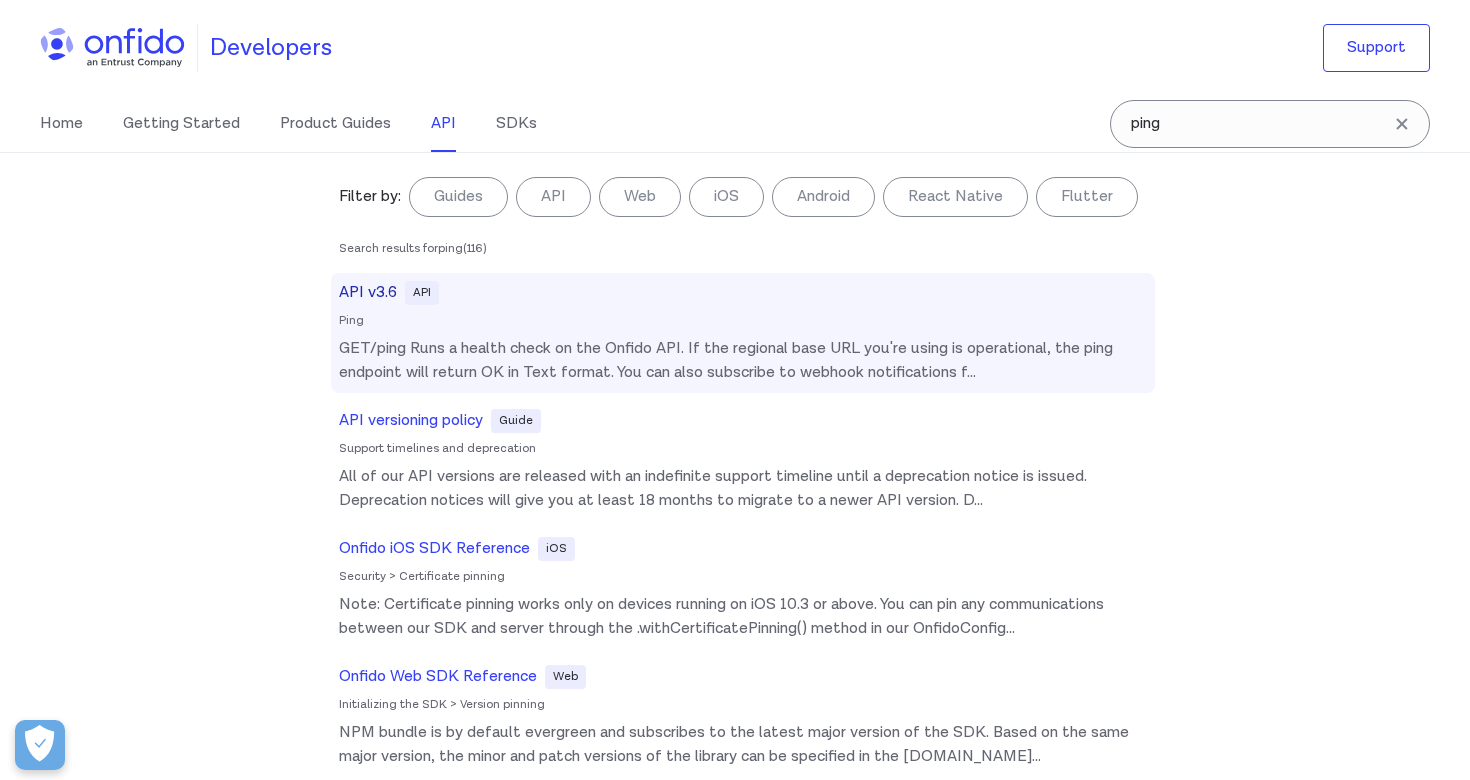scroll, scrollTop: 183331, scrollLeft: 0, axis: vertical 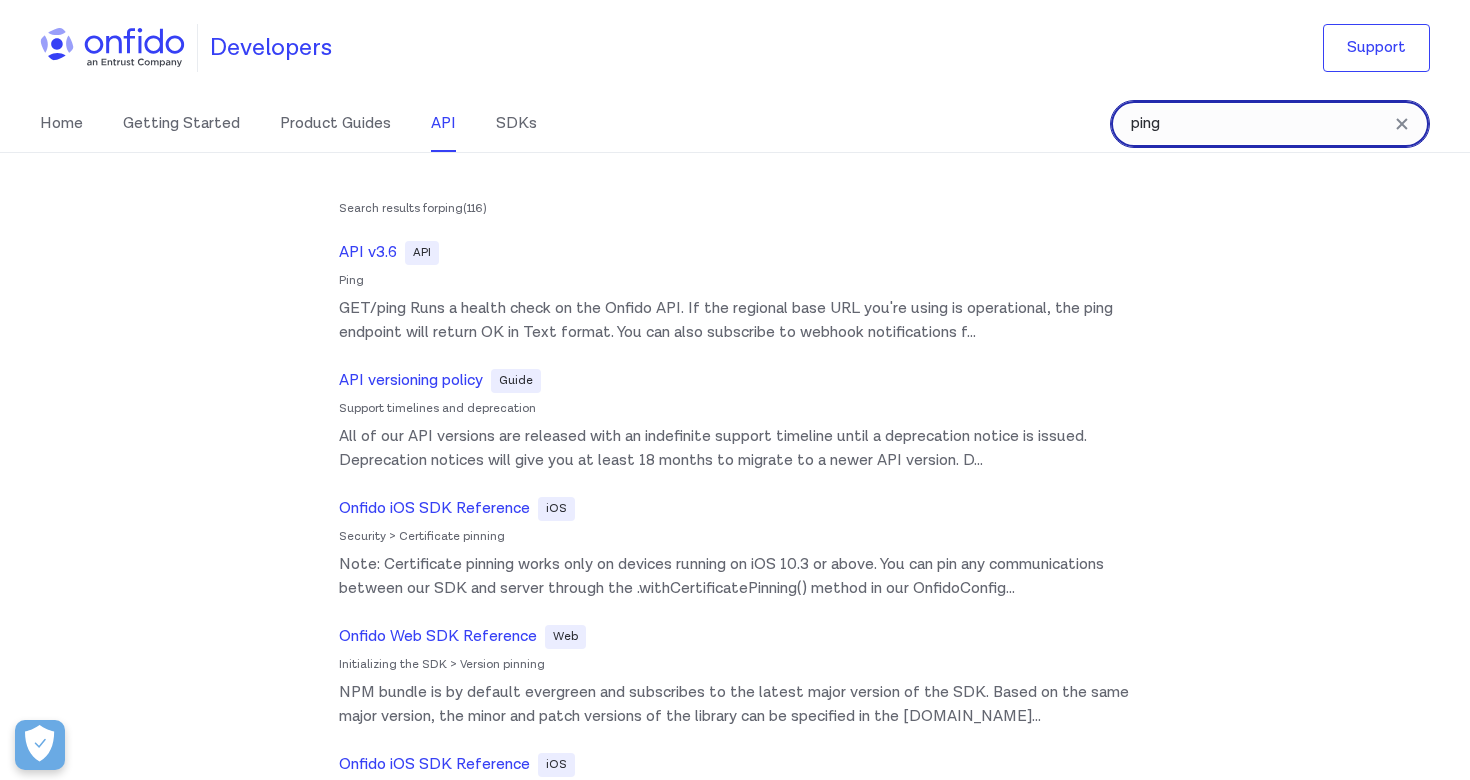 click on "ping" at bounding box center [1270, 124] 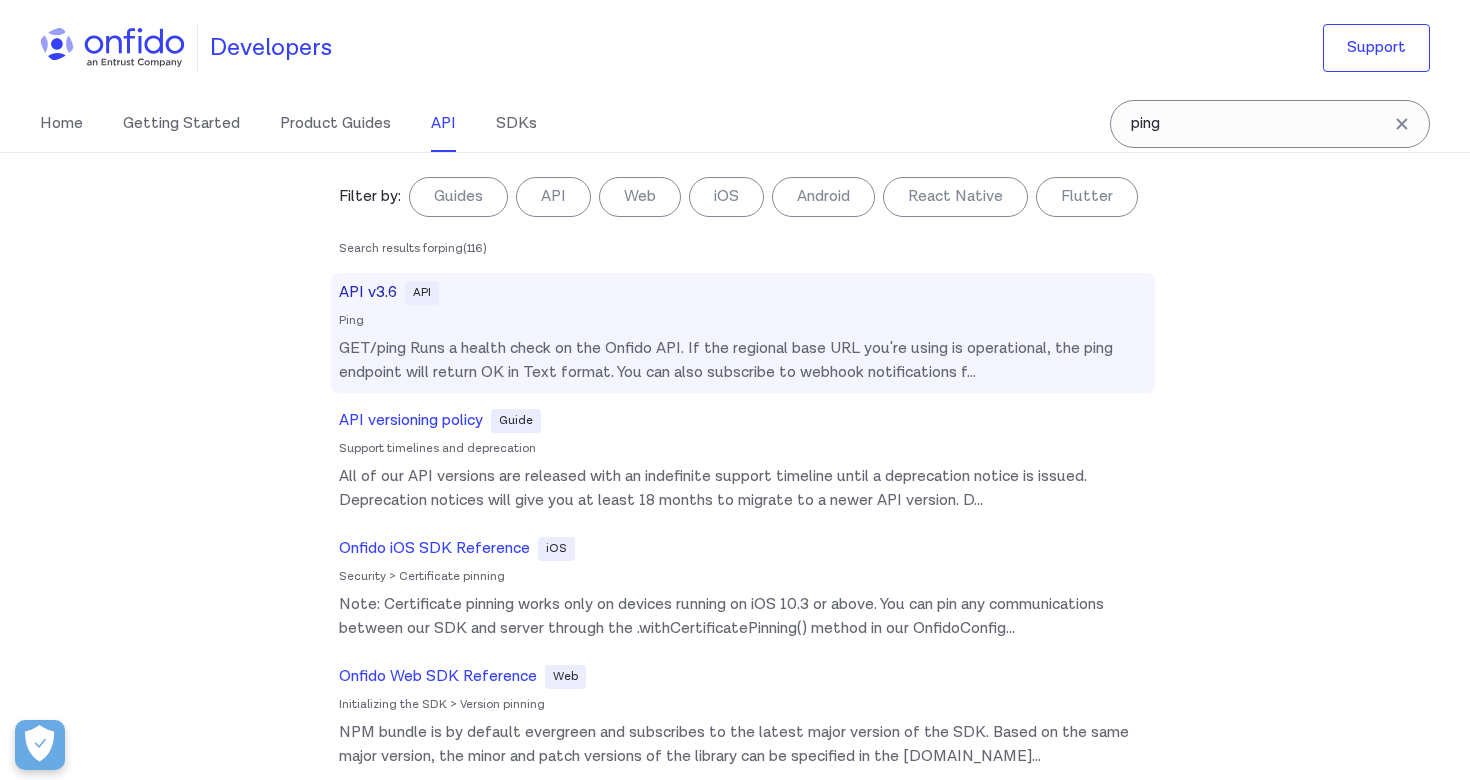 click on "API" at bounding box center [422, 293] 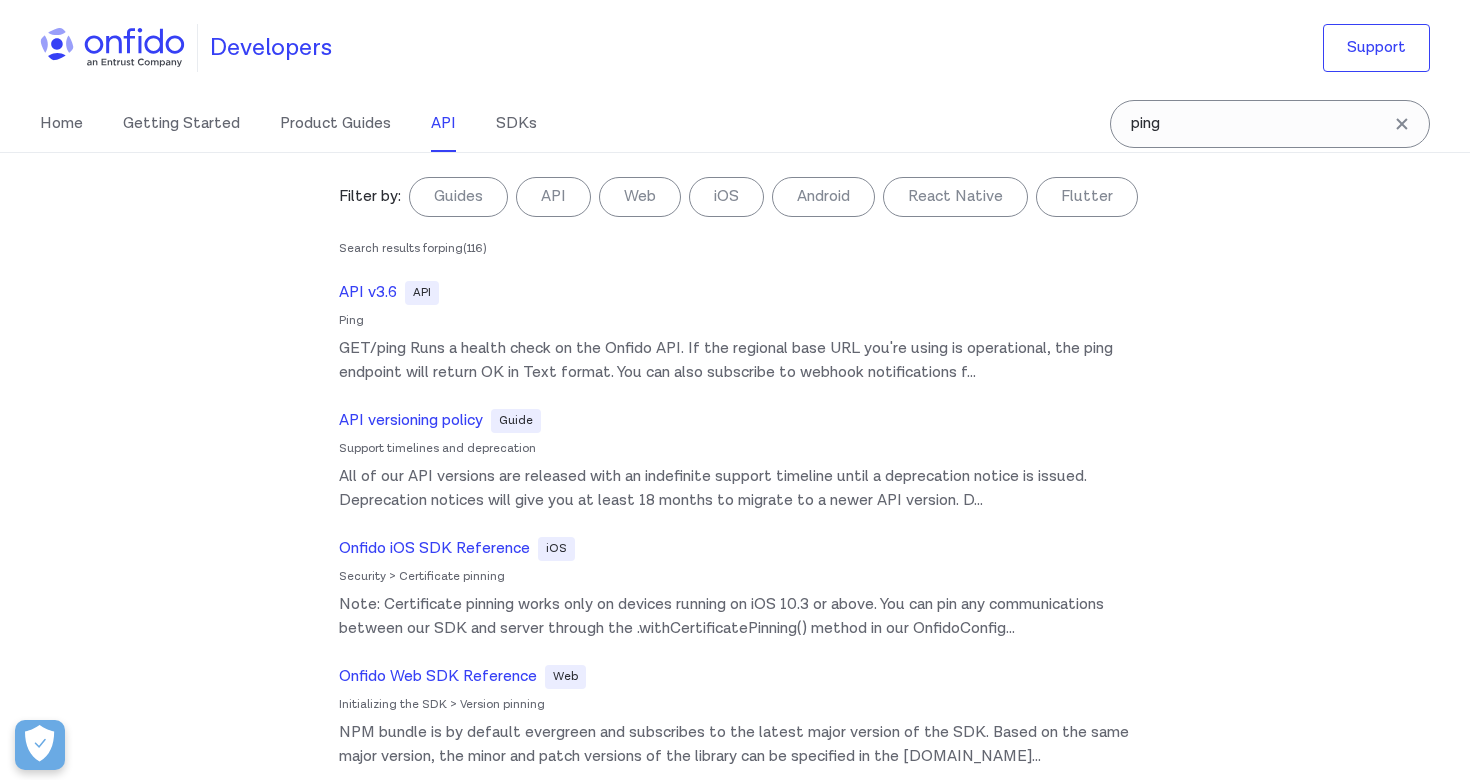 click on "Filter by:    Guides   API   Web   iOS   Android   React Native   Flutter Filter by... Search results for  ping  ( 116 ) API v3.6 API Ping GET/ping Runs a health check on the Onfido API. If the regional base URL you're using is operational, the ping endpoint will return OK in
Text format. You can also subscribe to webhook notifications f ... API versioning policy Guide Support timelines and deprecation All of our API versions are released with an indefinite support timeline until a deprecation notice is issued. Deprecation notices will give you at least 18 months to migrate to a newer API version. D ... Onfido iOS SDK Reference iOS Security > Certificate pinning Note: Certificate pinning works only on devices running on iOS 10.3 or above. You can pin any communications between our SDK and server through the .withCertificatePinning() method in
our OnfidoConfig ... Onfido Web SDK Reference Web Initializing the SDK > Version pinning ... Onfido iOS SDK Reference iOS ... Guide ... Onfido Studio Guide ... Web ..." at bounding box center (735, 466) 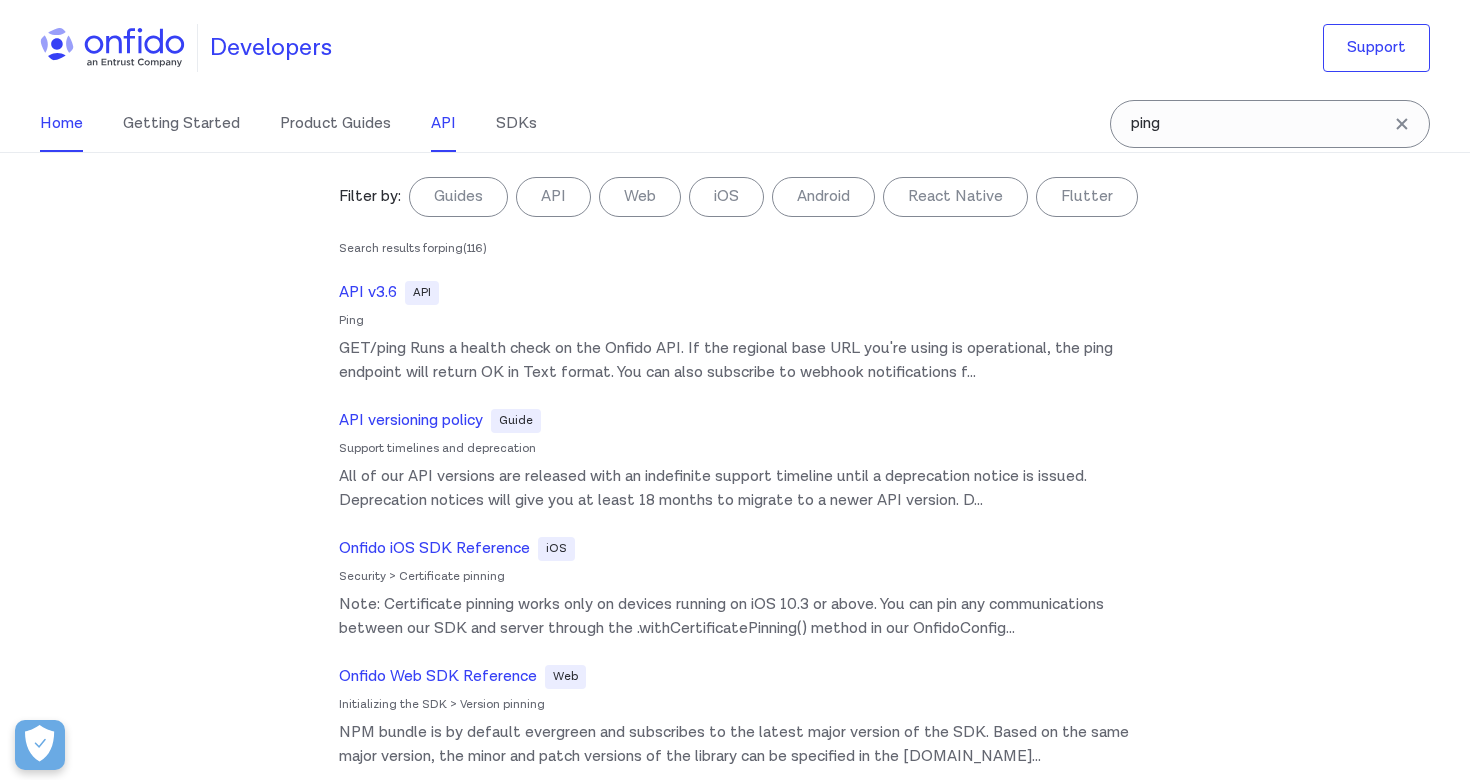 click on "Home" at bounding box center [61, 124] 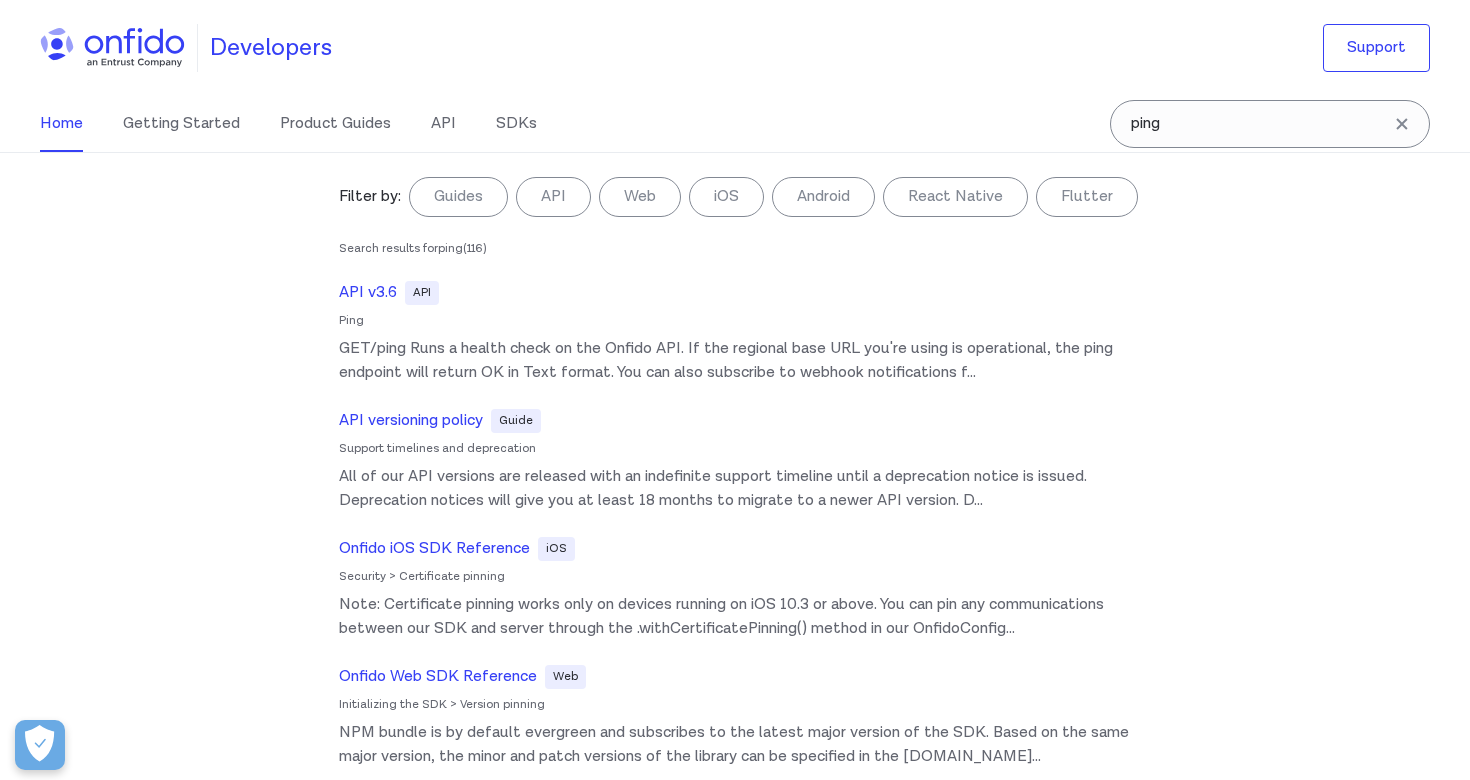 scroll, scrollTop: 0, scrollLeft: 0, axis: both 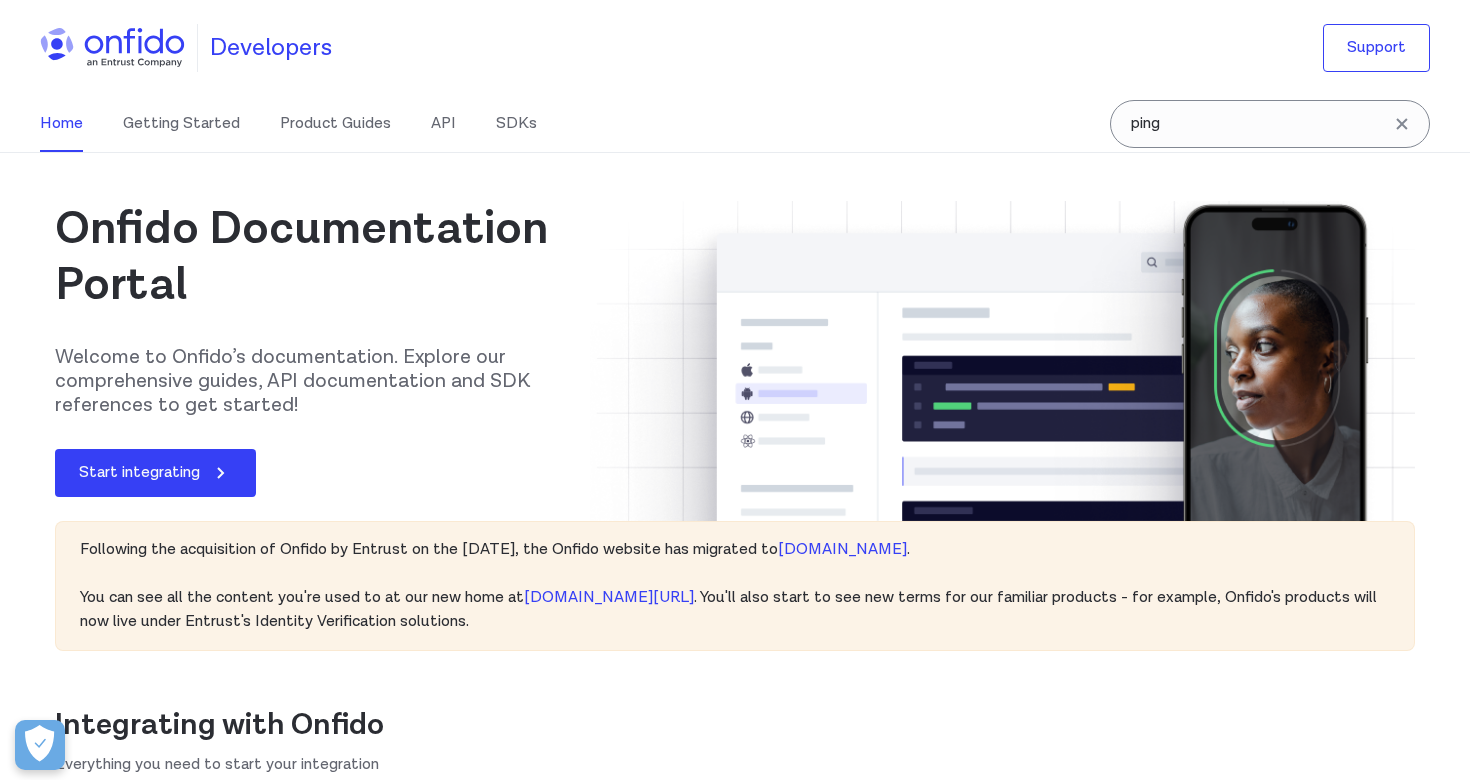 click on "Home Getting Started Product Guides API SDKs" at bounding box center [308, 124] 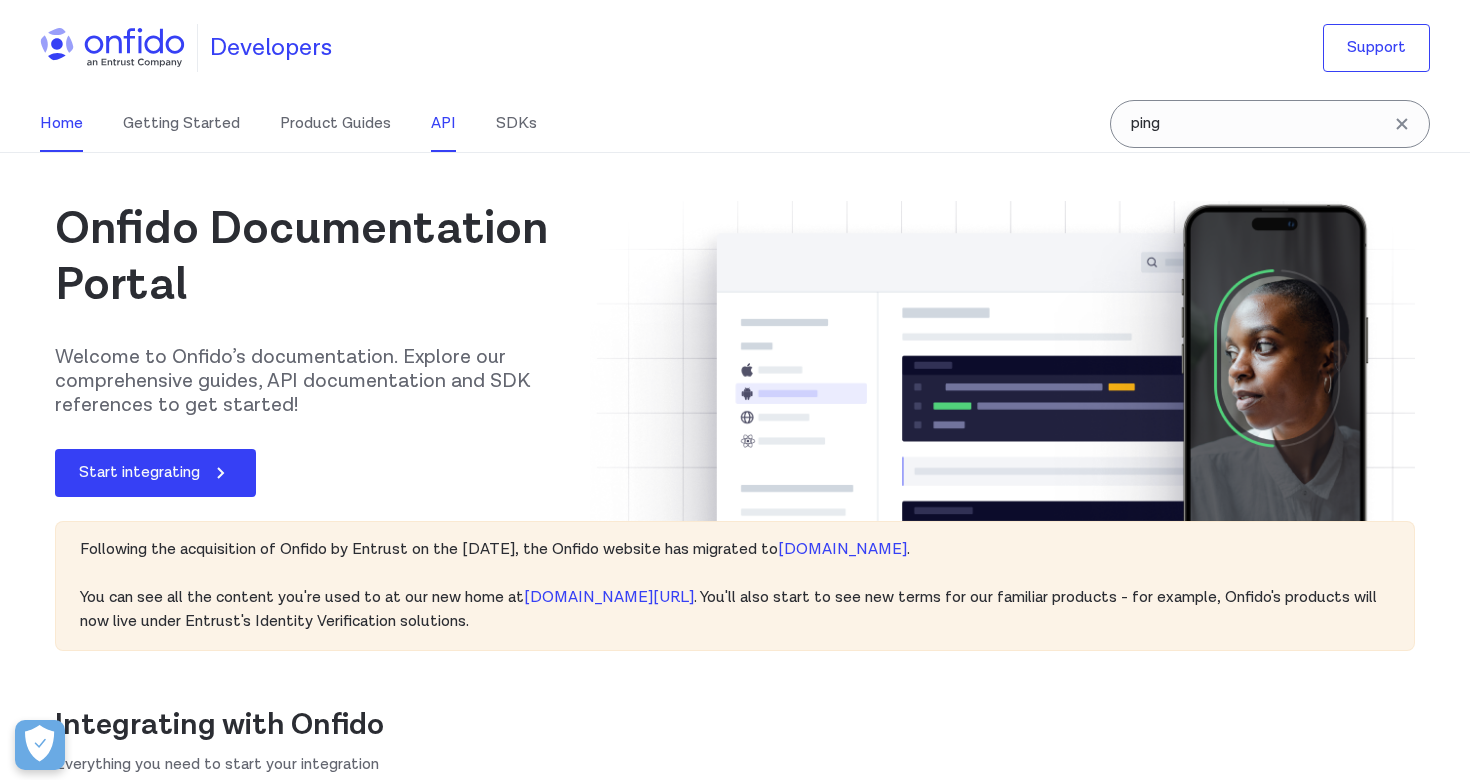click on "API" at bounding box center [443, 124] 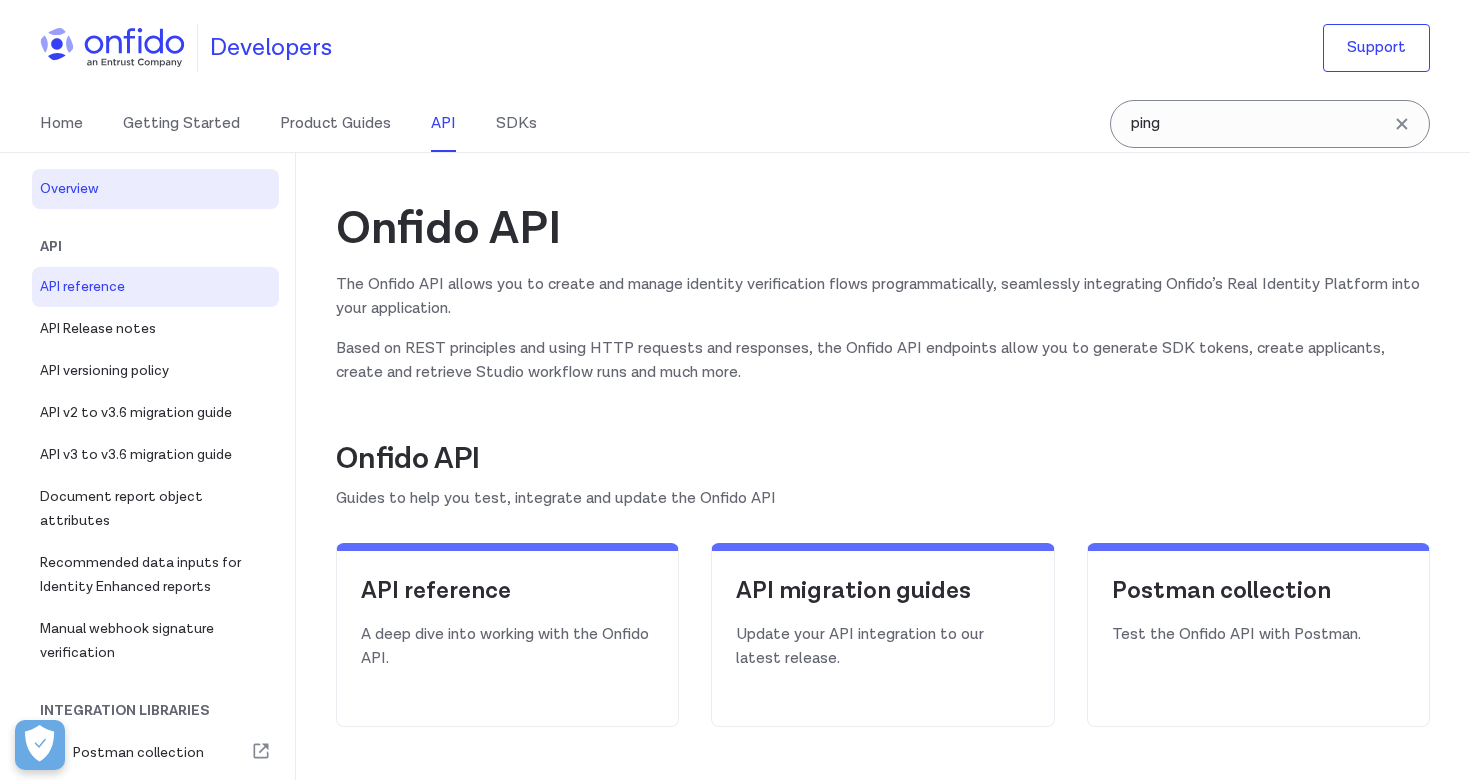 click on "API reference" at bounding box center (155, 287) 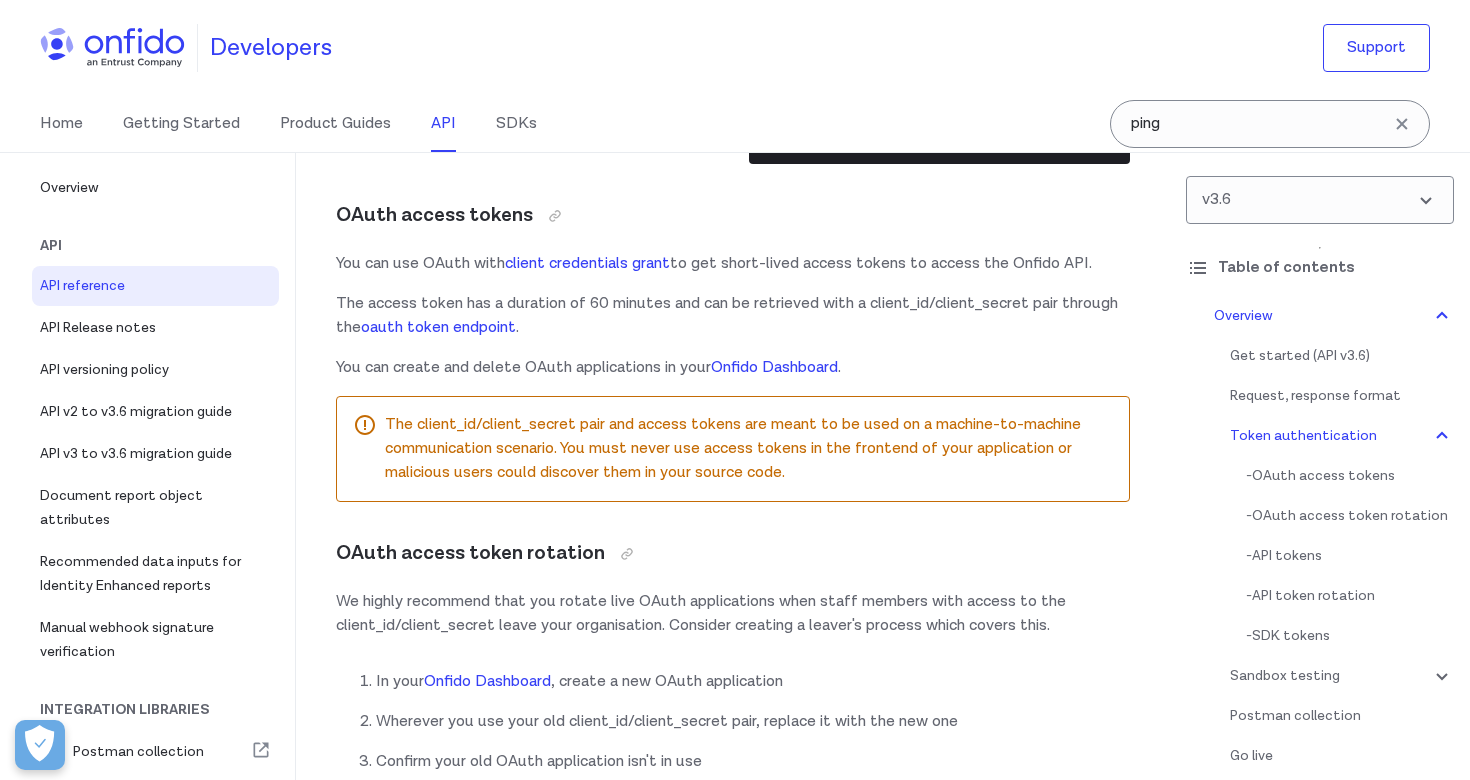 scroll, scrollTop: 1005, scrollLeft: 0, axis: vertical 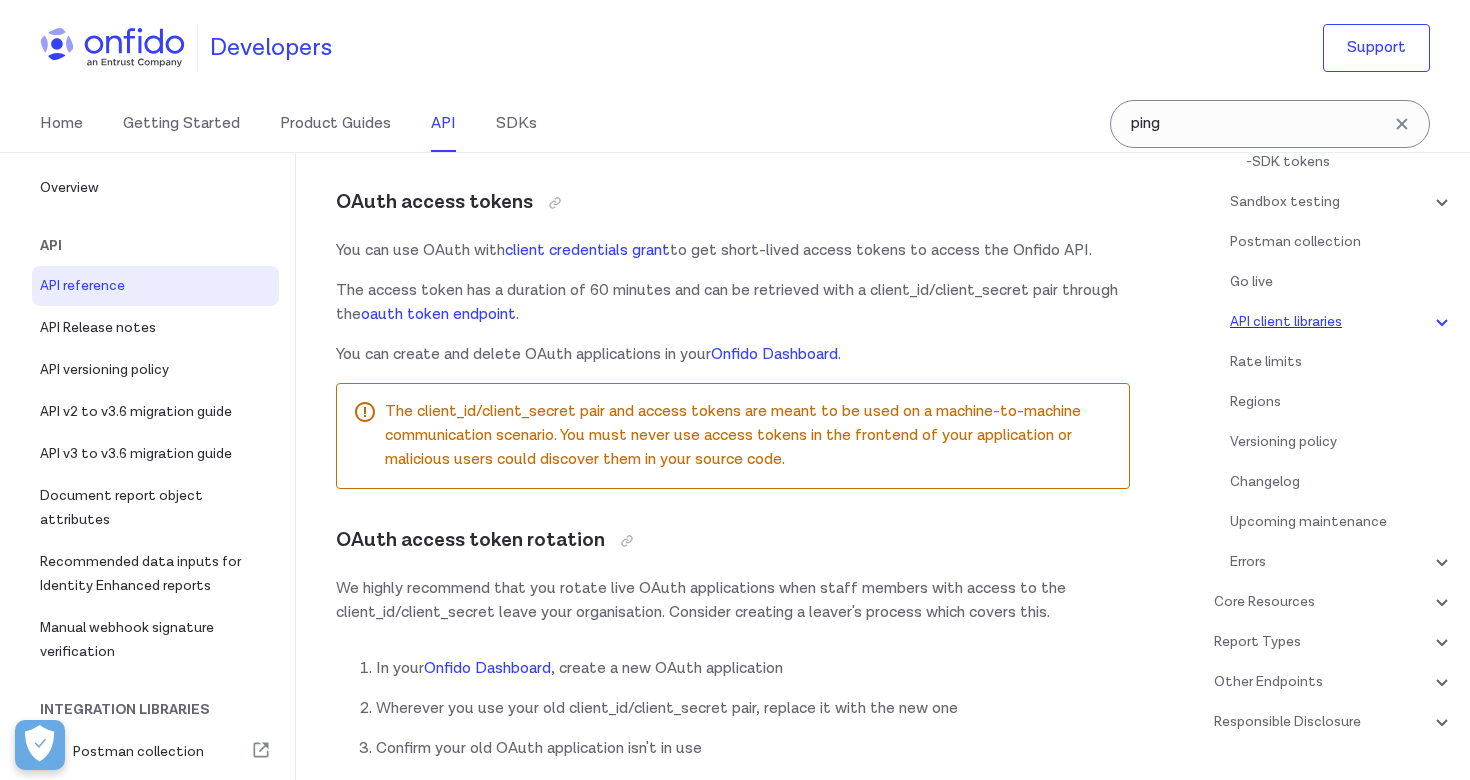 click 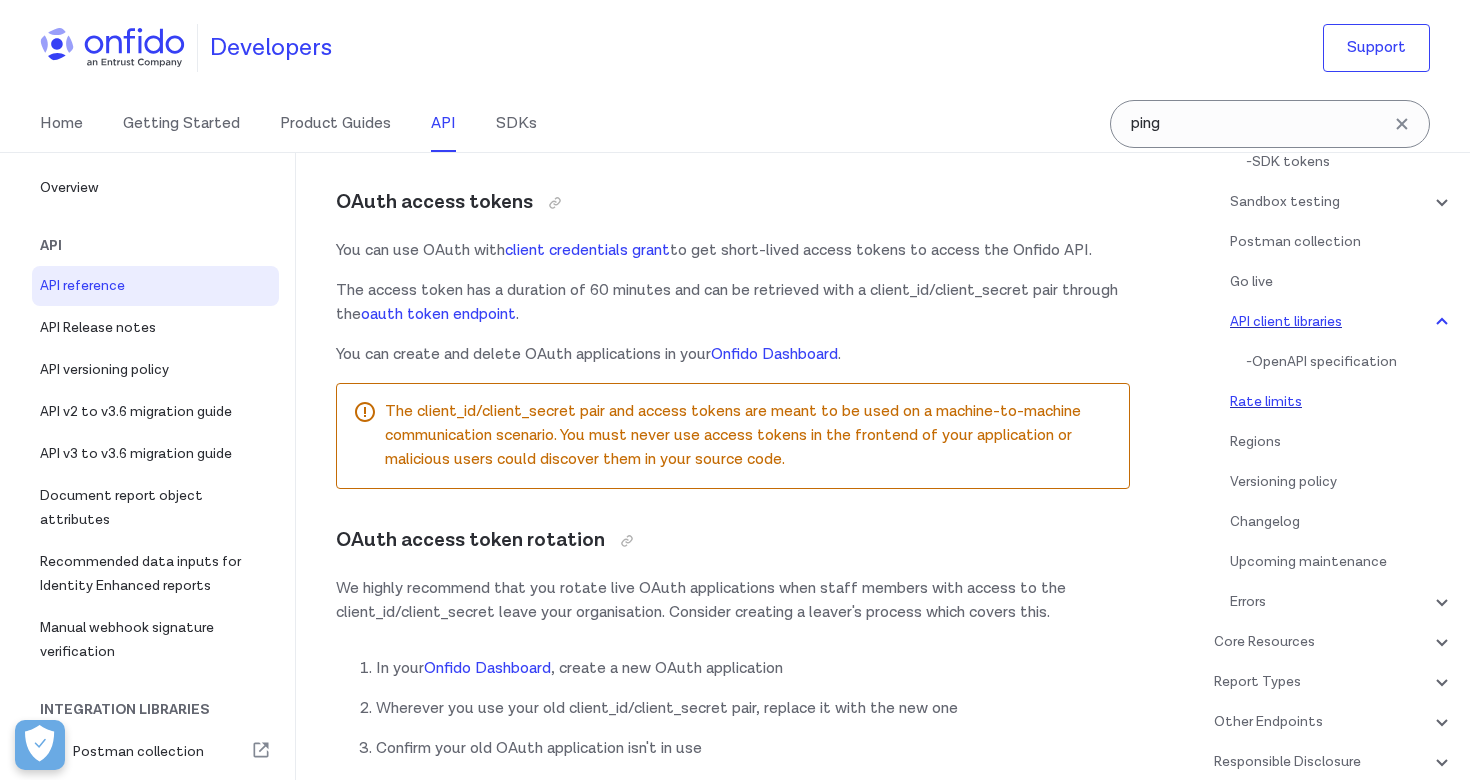 scroll, scrollTop: 12711, scrollLeft: 0, axis: vertical 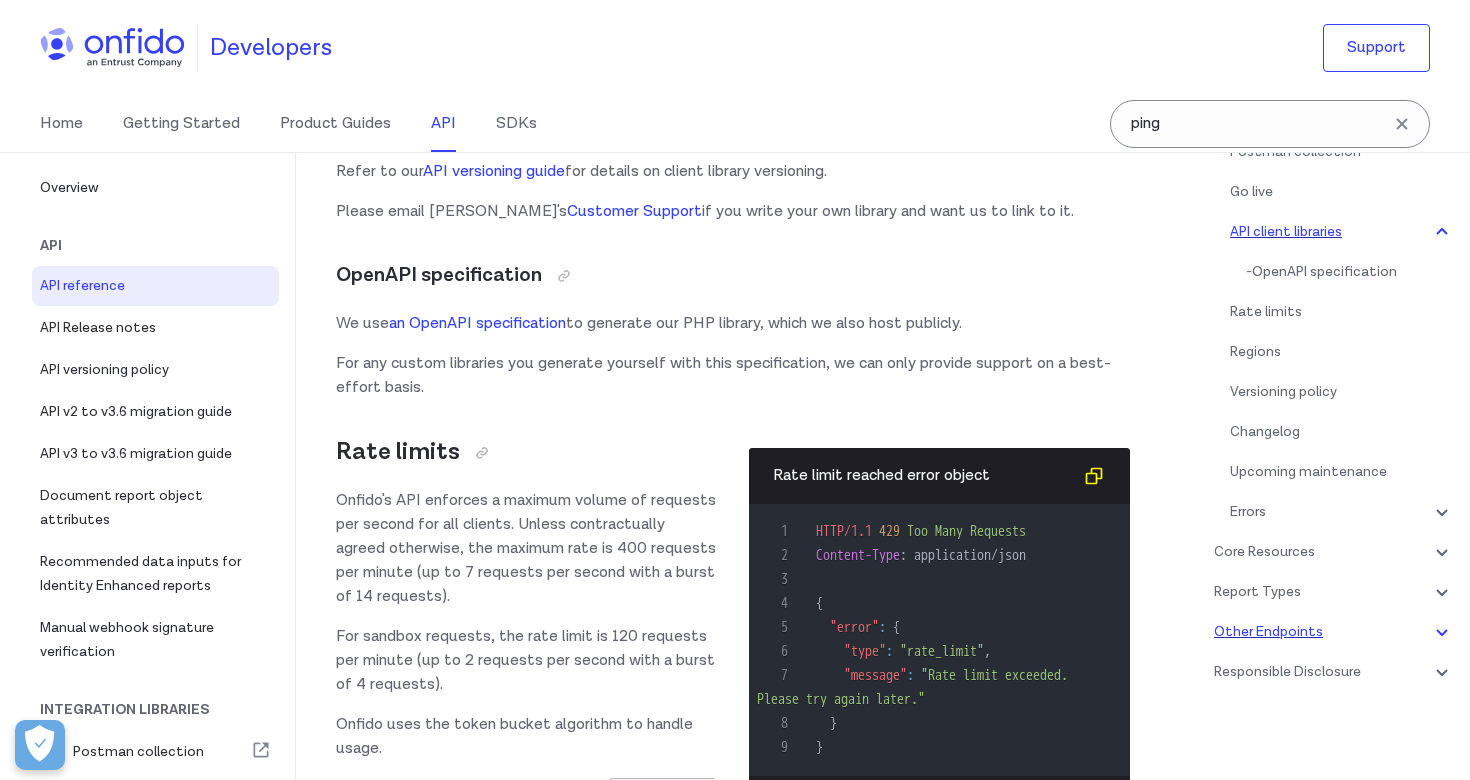 click on "Other Endpoints" at bounding box center (1334, 632) 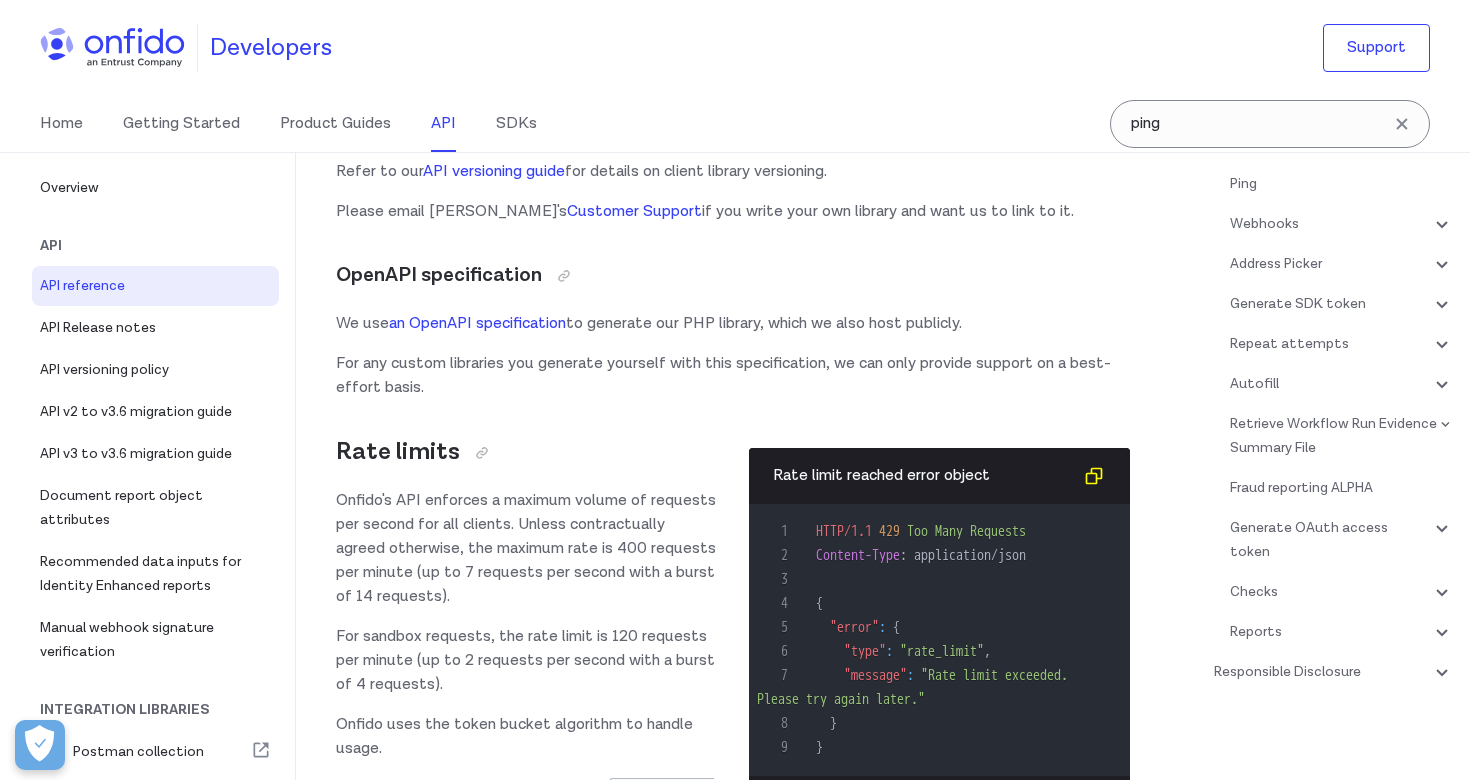 scroll, scrollTop: 180880, scrollLeft: 0, axis: vertical 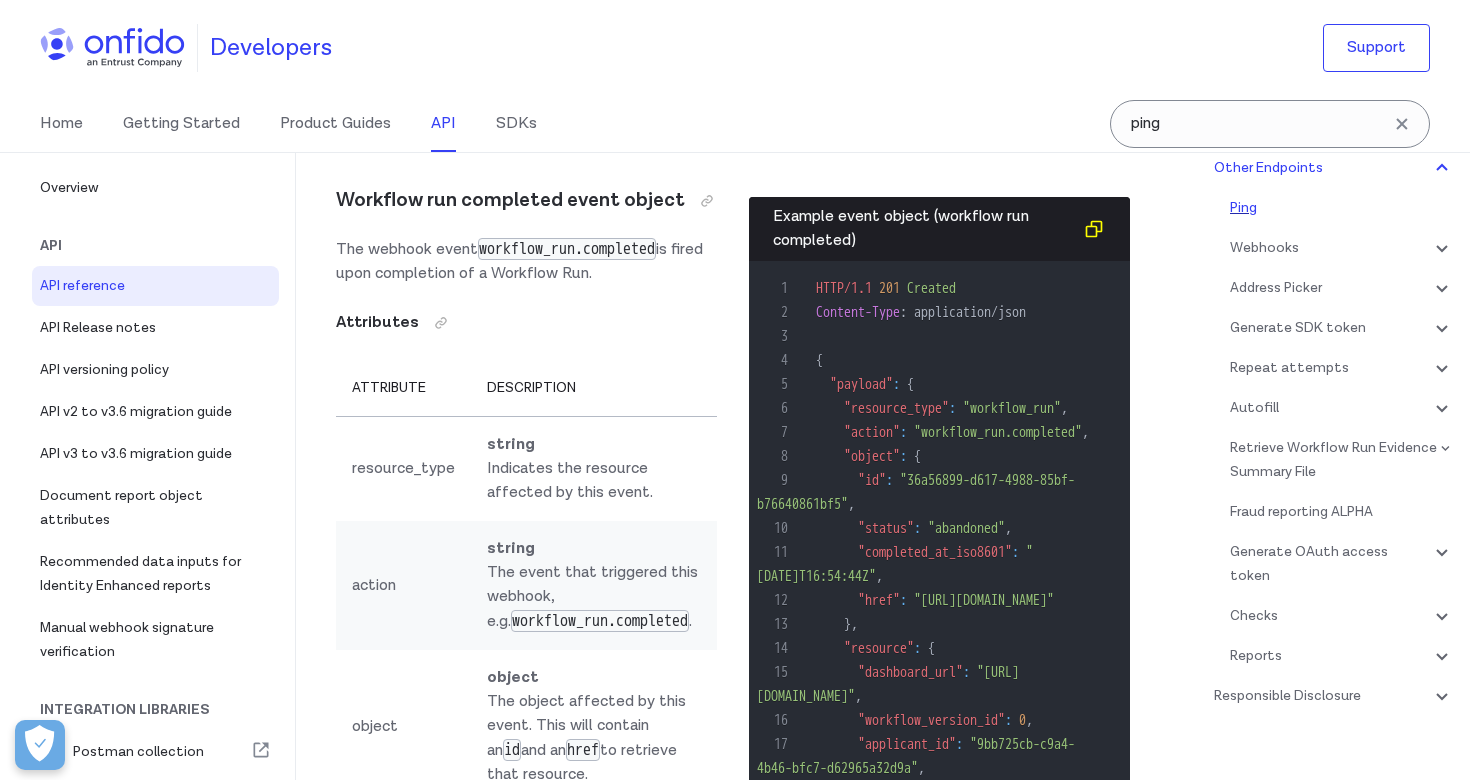 click on "Ping" at bounding box center [1342, 208] 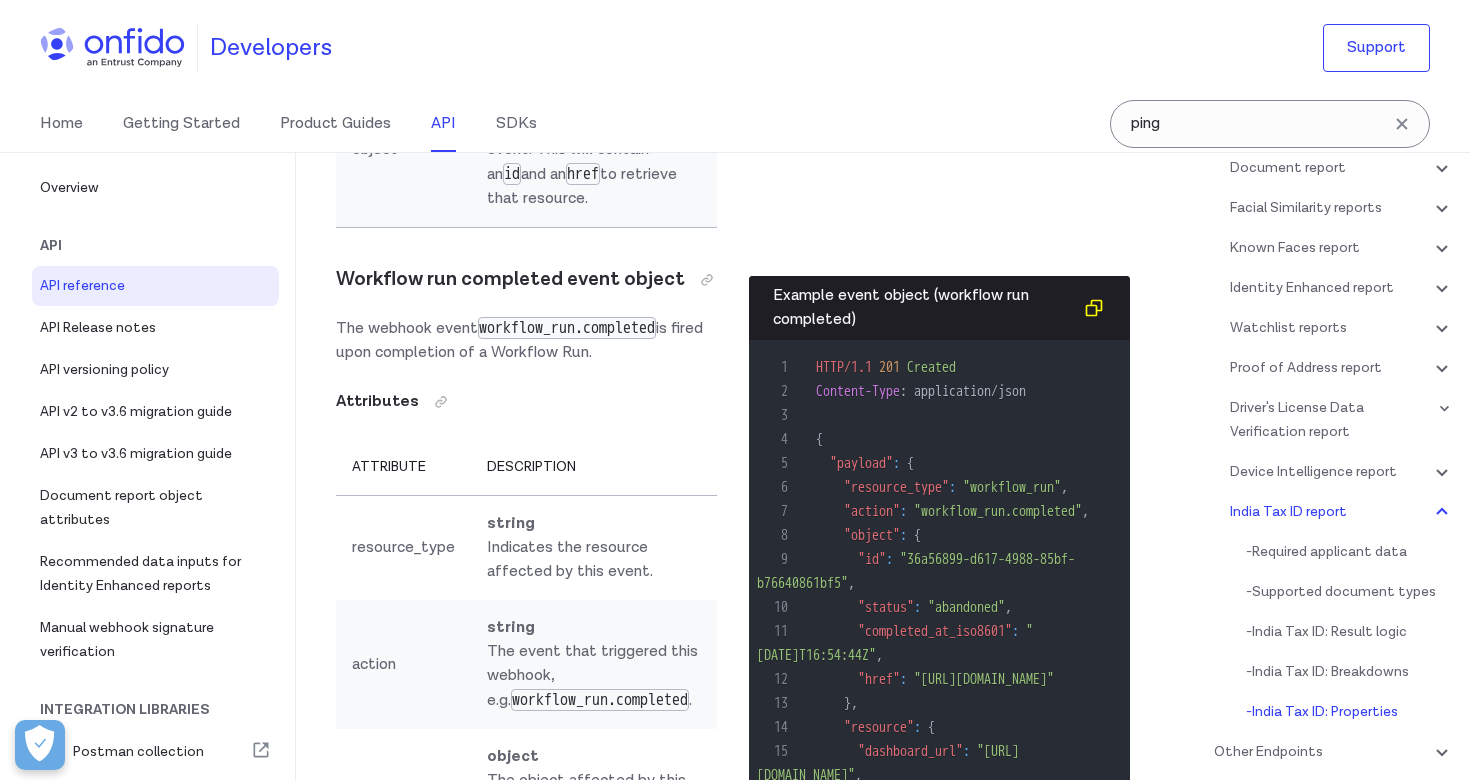 scroll, scrollTop: 180797, scrollLeft: 0, axis: vertical 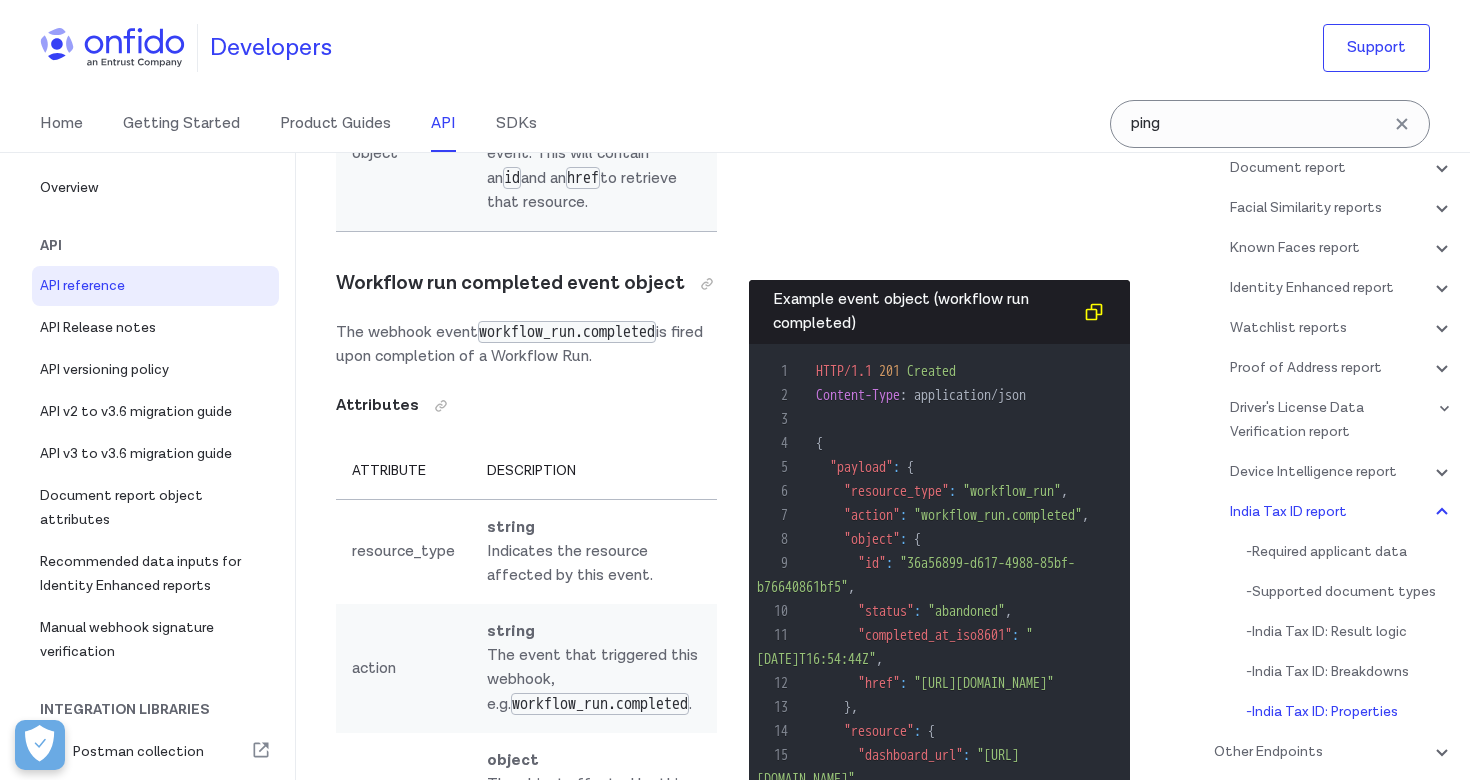 click at bounding box center (408, -7061) 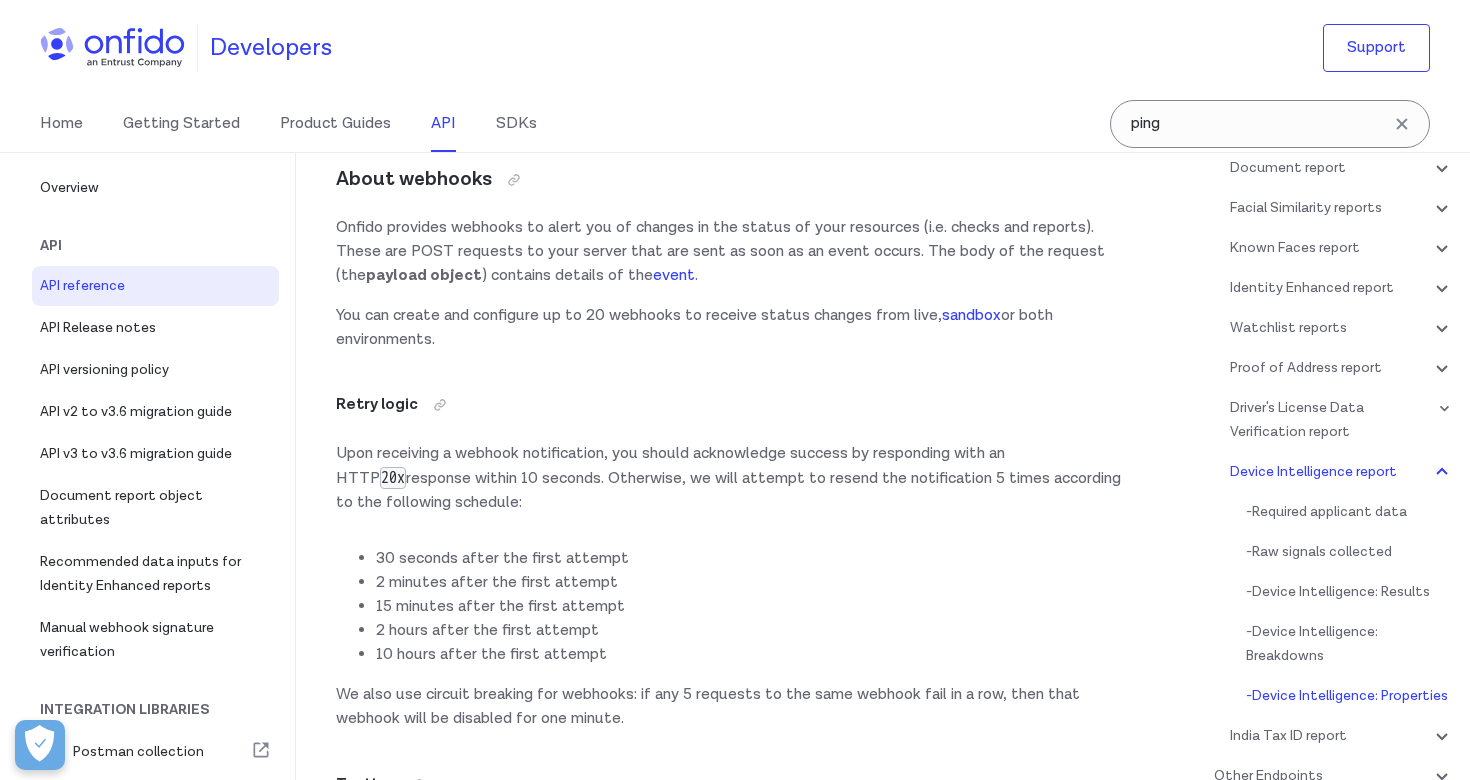 scroll, scrollTop: 172407, scrollLeft: 0, axis: vertical 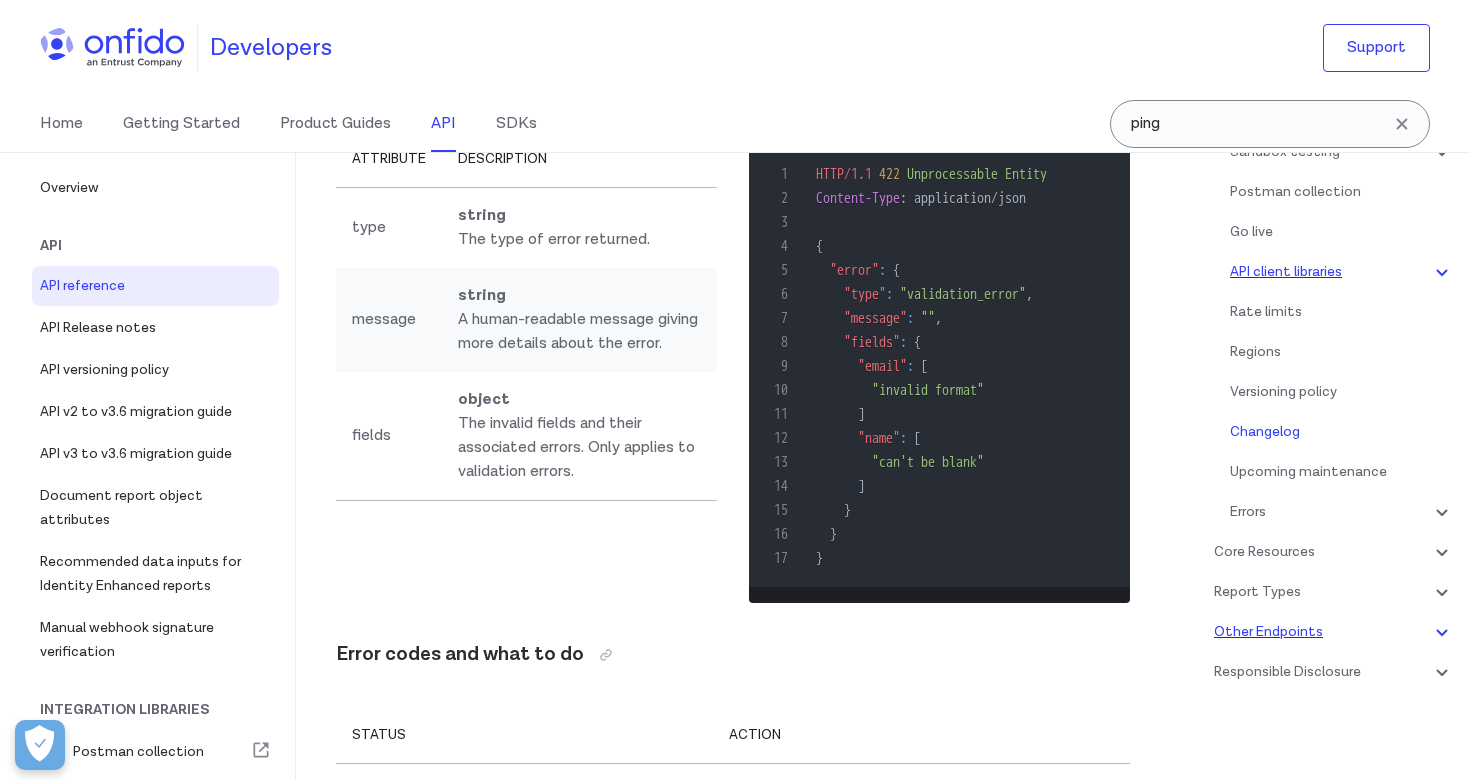 click on "Other Endpoints" at bounding box center [1334, 632] 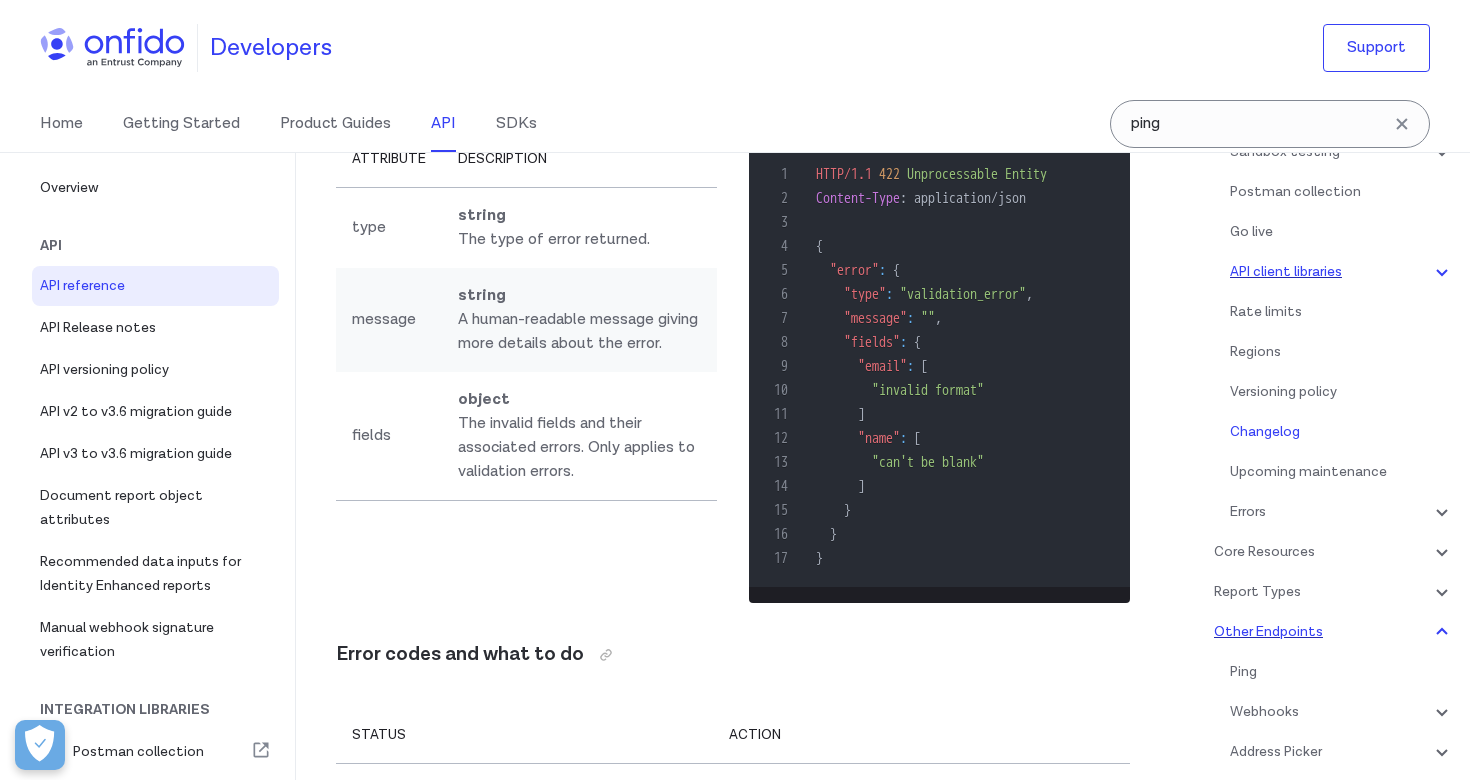 scroll, scrollTop: 180880, scrollLeft: 0, axis: vertical 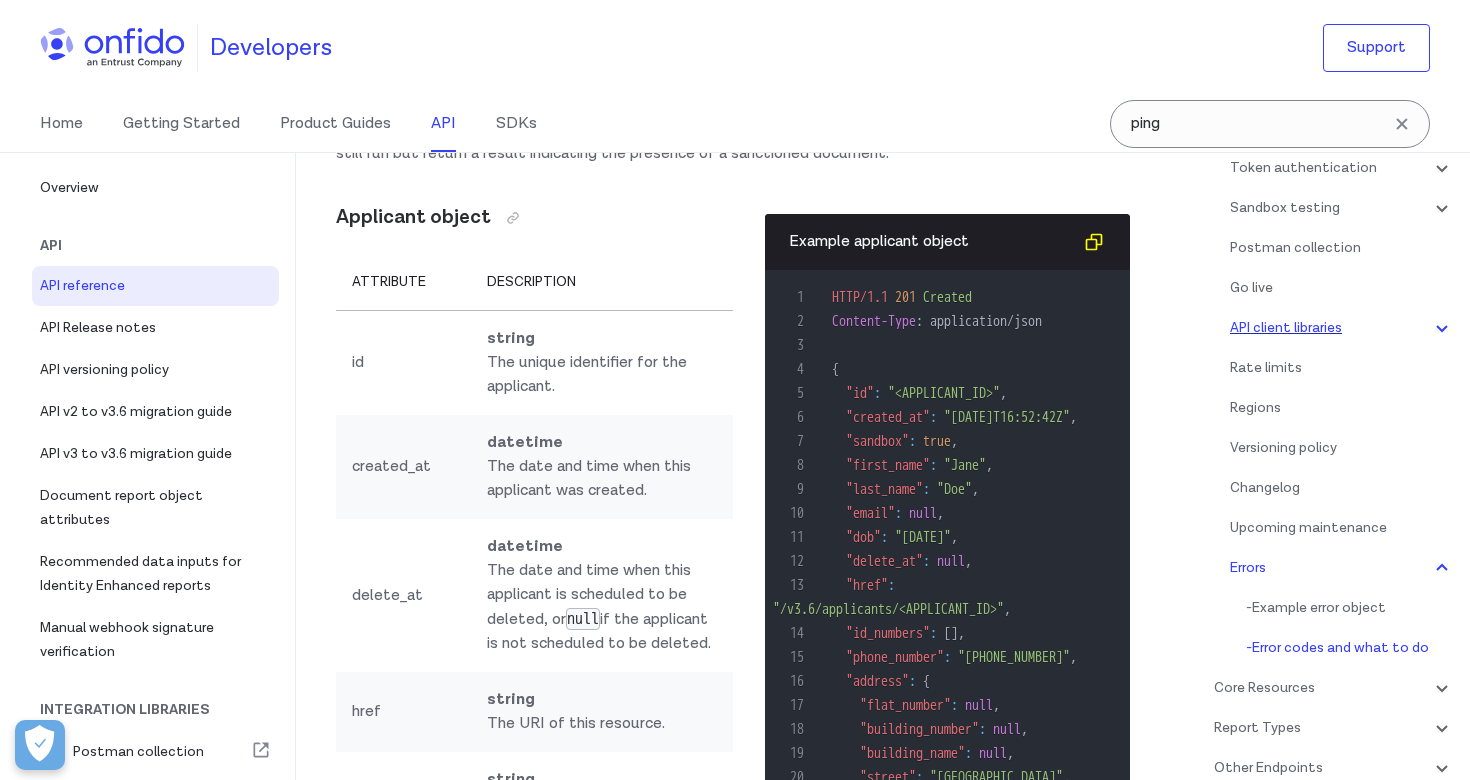 click on "rate limit" at bounding box center (789, -504) 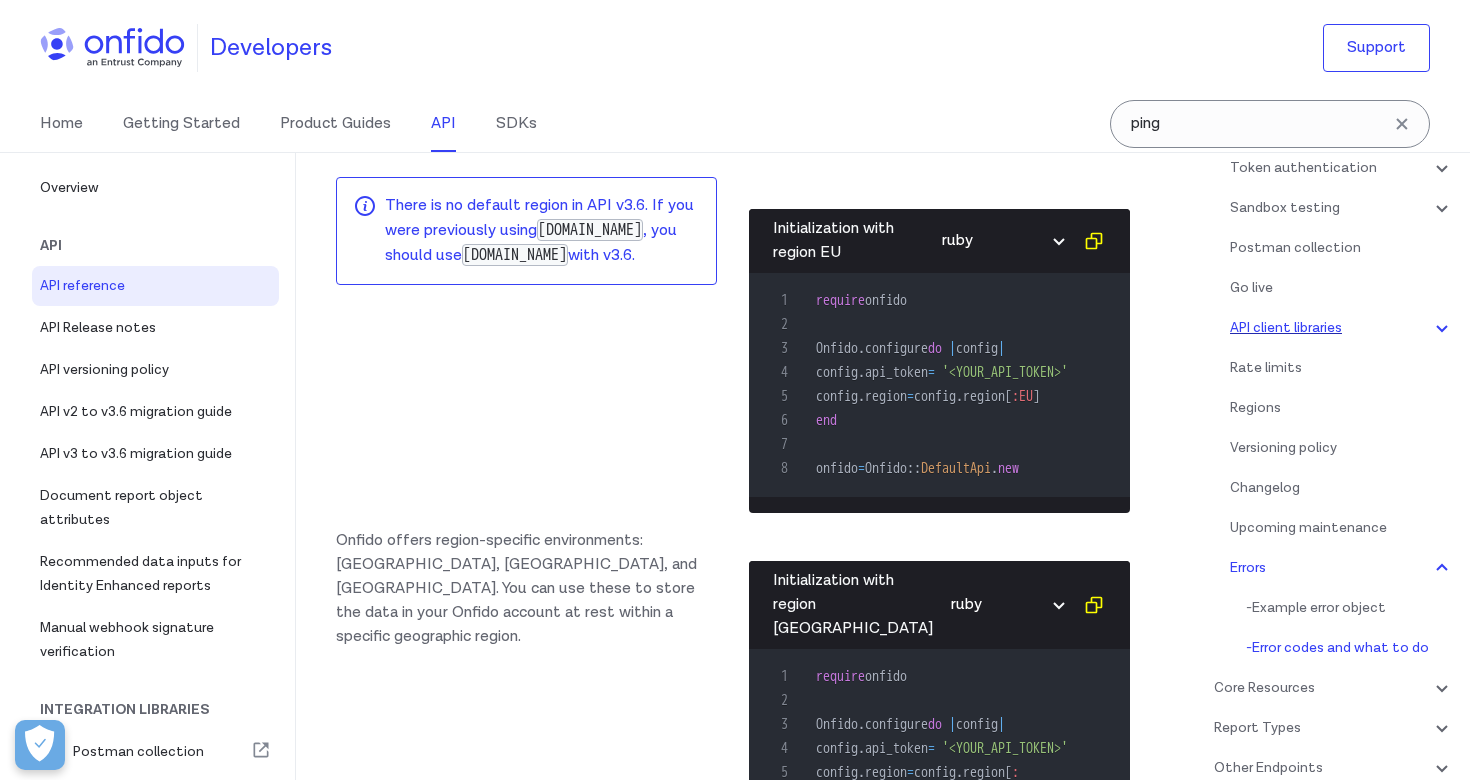 click on "1 HTTP/1.1   429   Too Many Requests 2 Content-Type :   application/json 3 4 { 5    "error" :   { 6      "type" :   "rate_limit" , 7      "message" :   "Rate limit exceeded. Please try again later." 8    } 9 }" at bounding box center [939, -99] 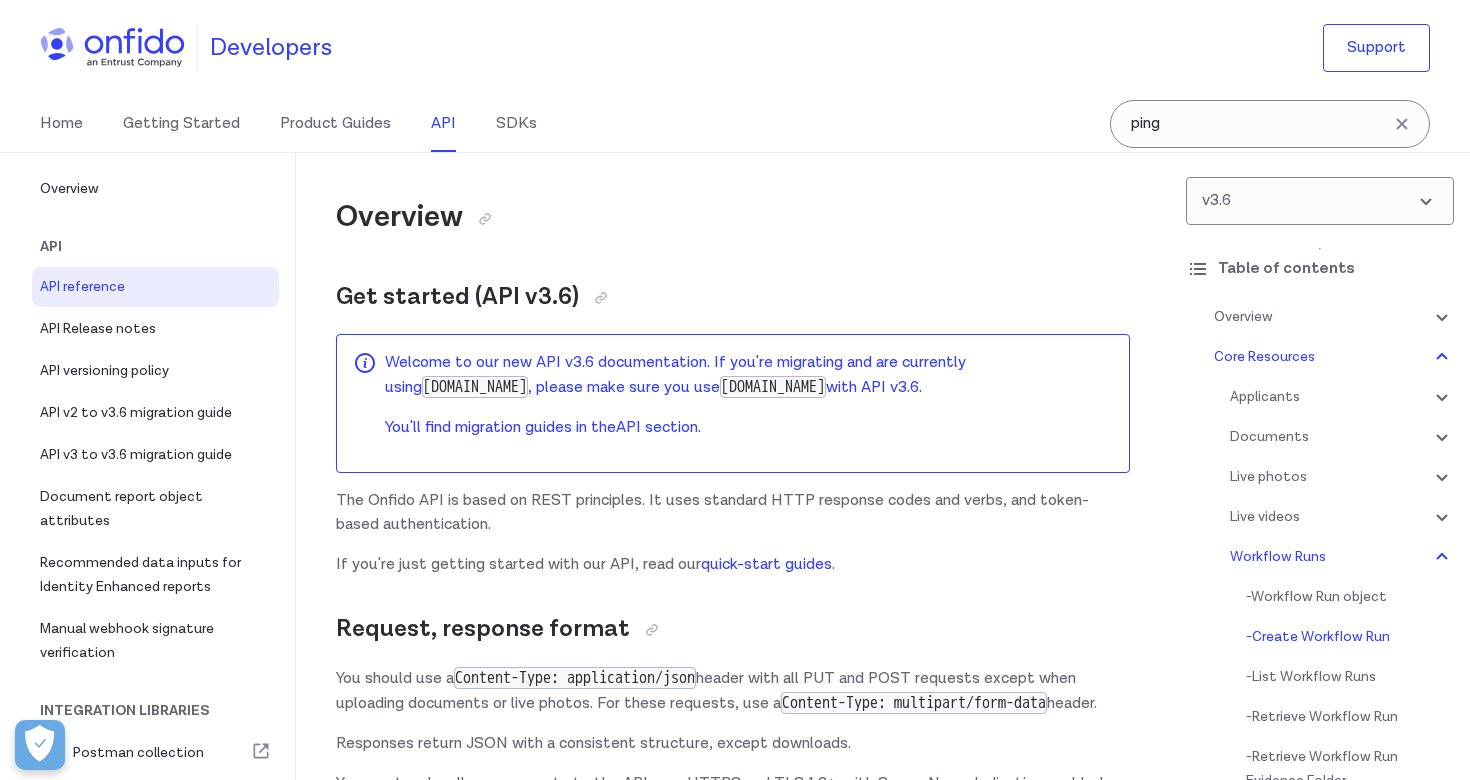 scroll, scrollTop: 54701, scrollLeft: 0, axis: vertical 